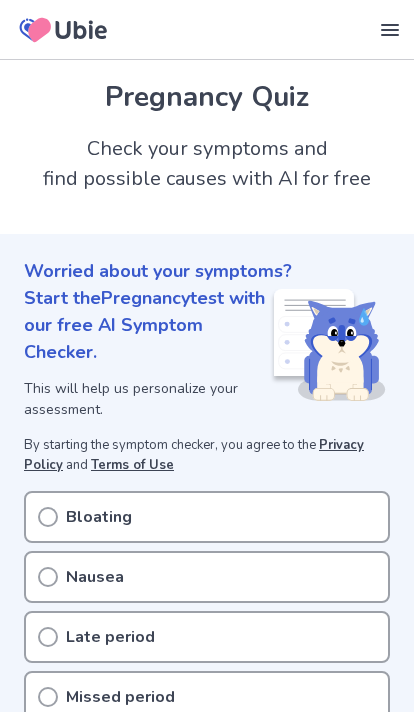 scroll, scrollTop: 0, scrollLeft: 0, axis: both 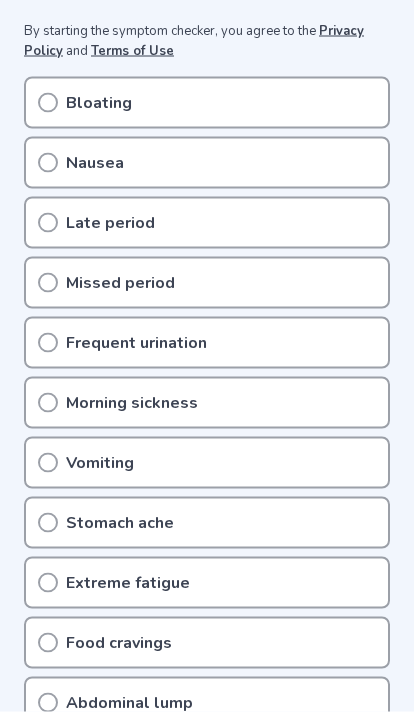 click on "Extreme fatigue" at bounding box center [207, 583] 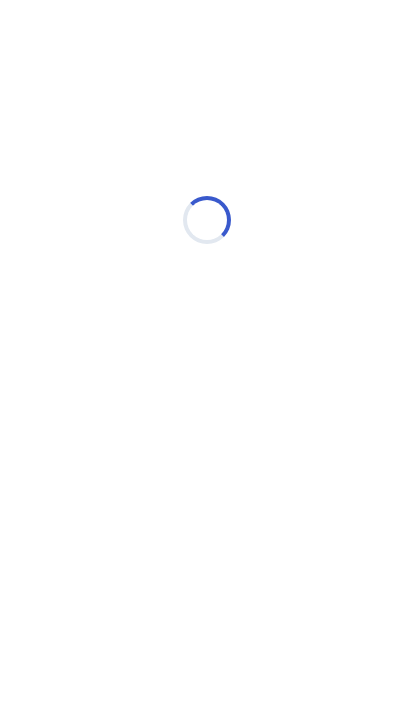 scroll, scrollTop: 0, scrollLeft: 0, axis: both 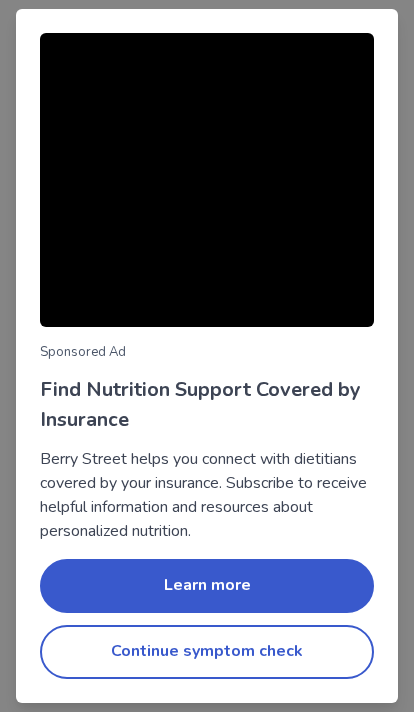 click on "Continue symptom check" at bounding box center (207, 652) 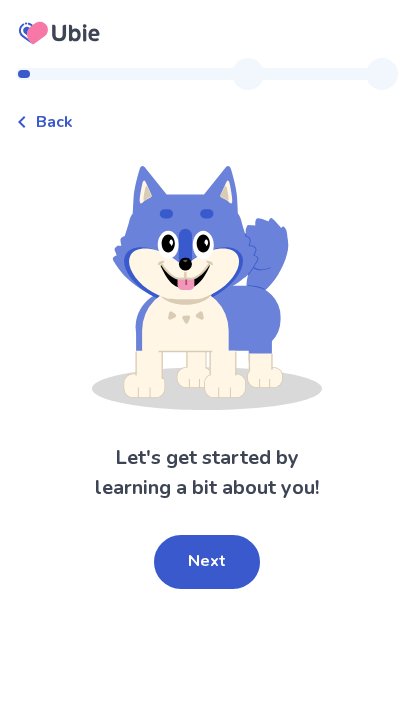 click on "Next" at bounding box center [207, 562] 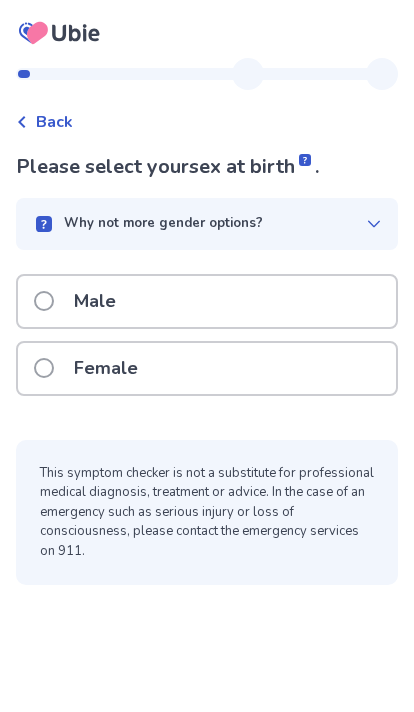 click on "Female" at bounding box center (207, 368) 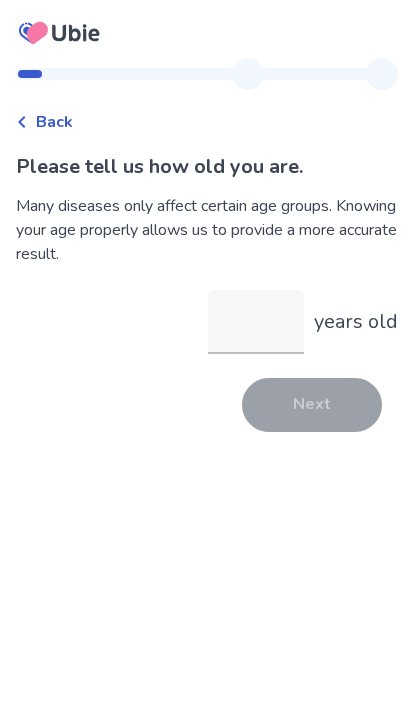 click on "years old" at bounding box center (256, 322) 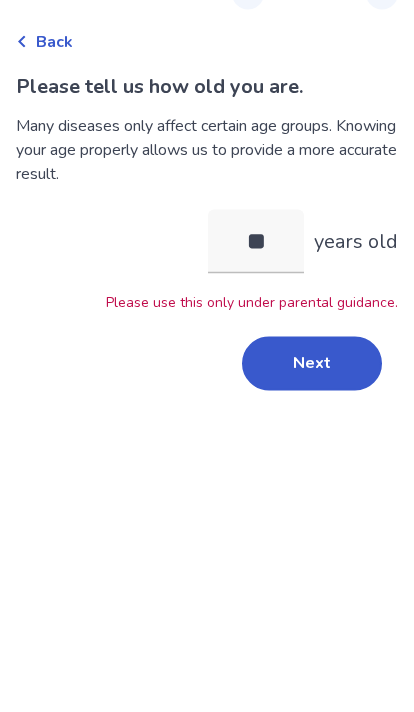 type on "*" 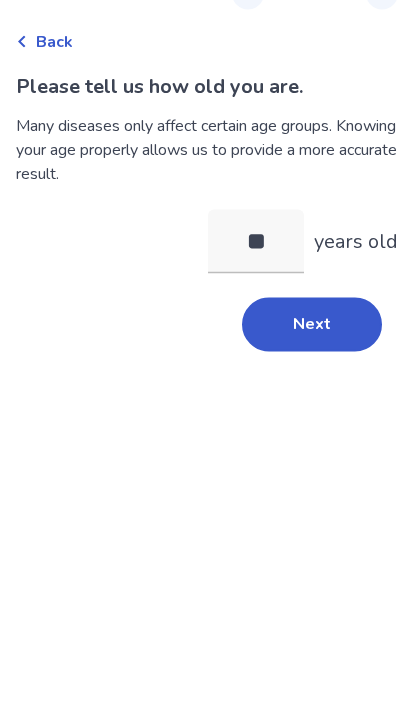 type on "*" 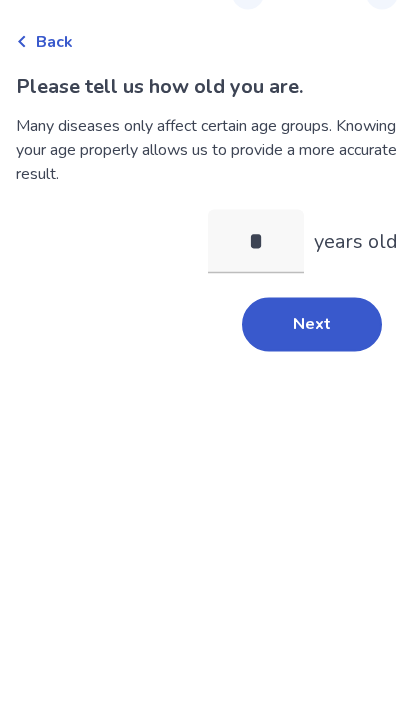 type on "**" 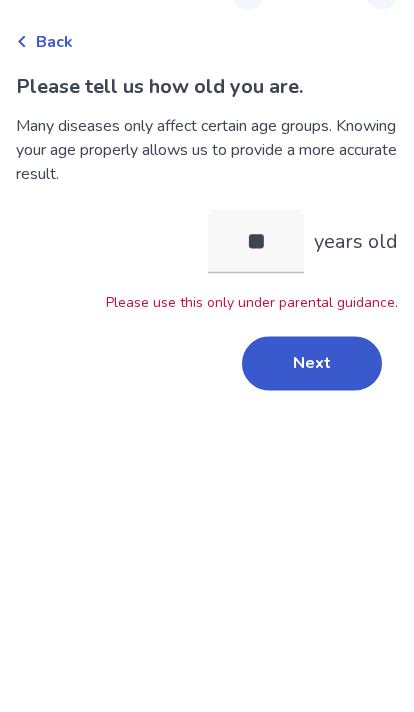click on "Next" at bounding box center (312, 444) 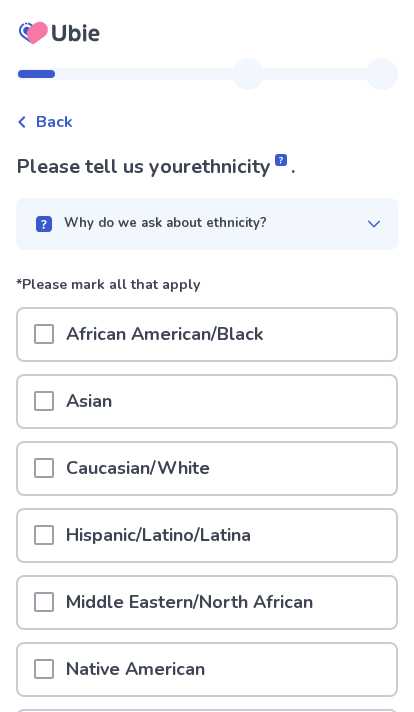 click on "African American/Black" at bounding box center [207, 334] 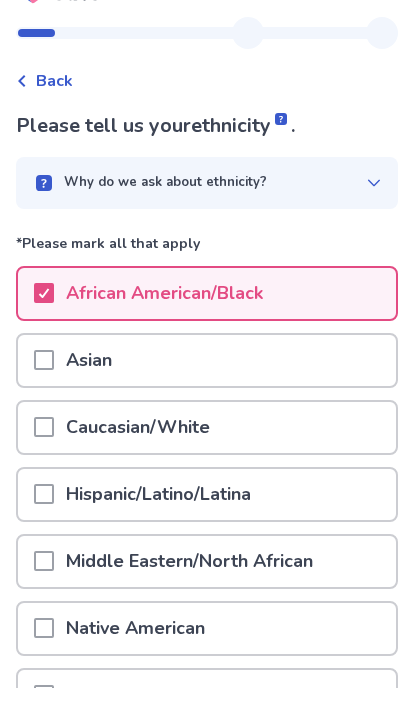 scroll, scrollTop: 212, scrollLeft: 0, axis: vertical 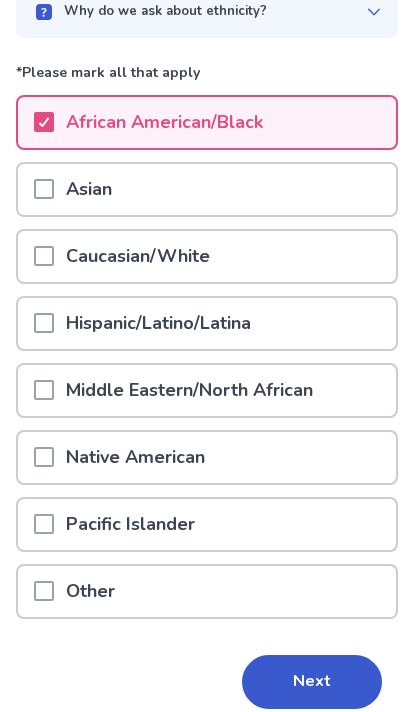 click on "Next" at bounding box center [312, 682] 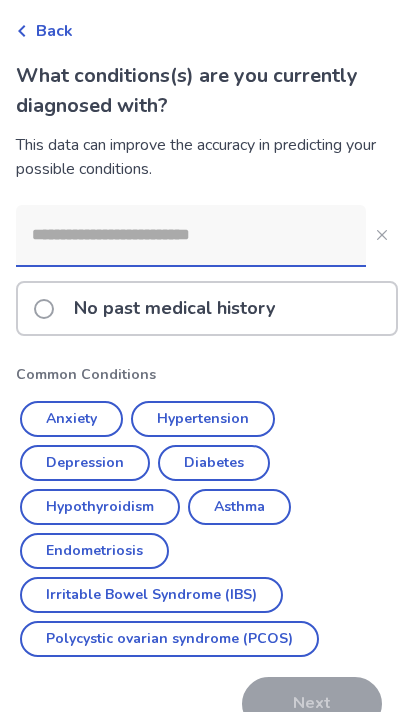 click at bounding box center [191, 236] 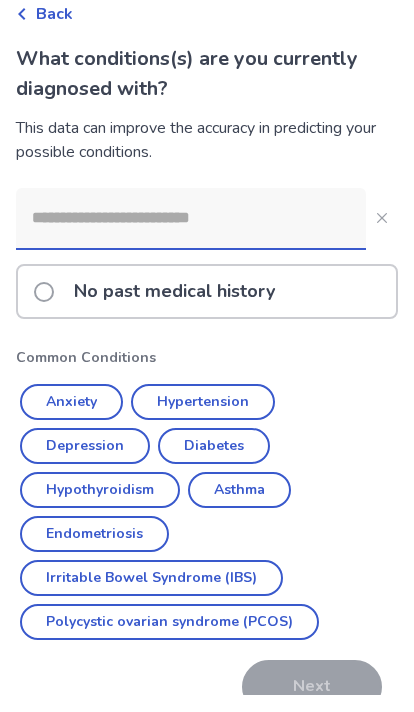 click on "No past medical history Common Conditions Anxiety Hypertension Depression Diabetes Hypothyroidism Asthma Endometriosis Irritable Bowel Syndrome (IBS) Polycystic ovarian syndrome (PCOS) Next" at bounding box center (207, 469) 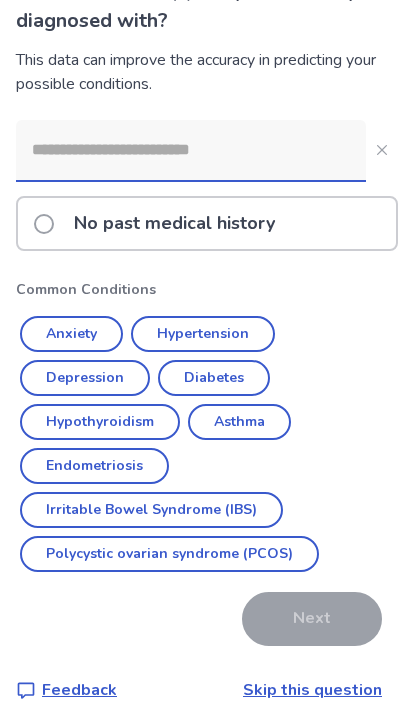 scroll, scrollTop: 173, scrollLeft: 0, axis: vertical 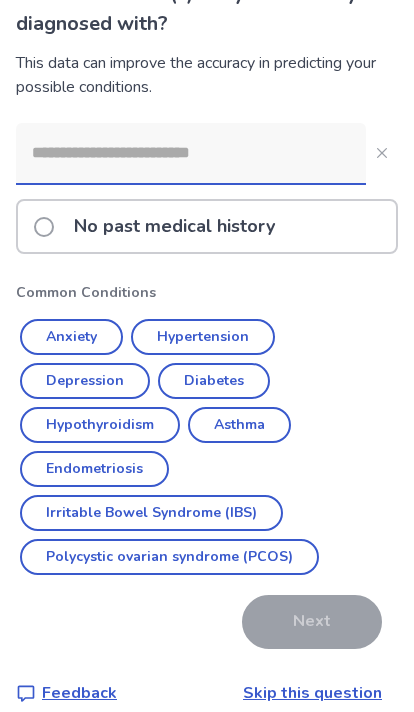click on "No past medical history" at bounding box center (207, 226) 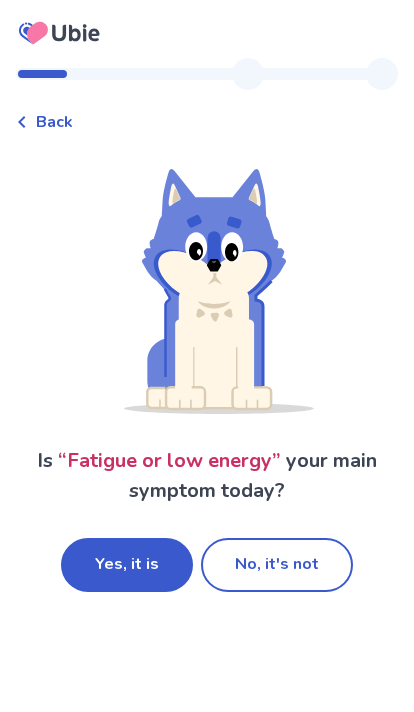 click on "Yes, it is" at bounding box center (127, 565) 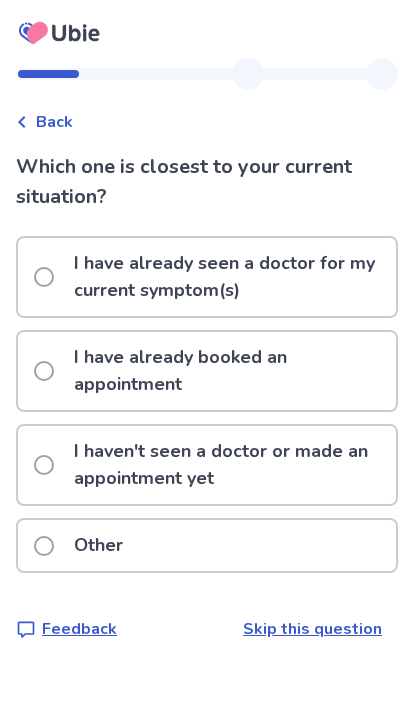 click on "I haven't seen a doctor or made an appointment yet" at bounding box center [229, 465] 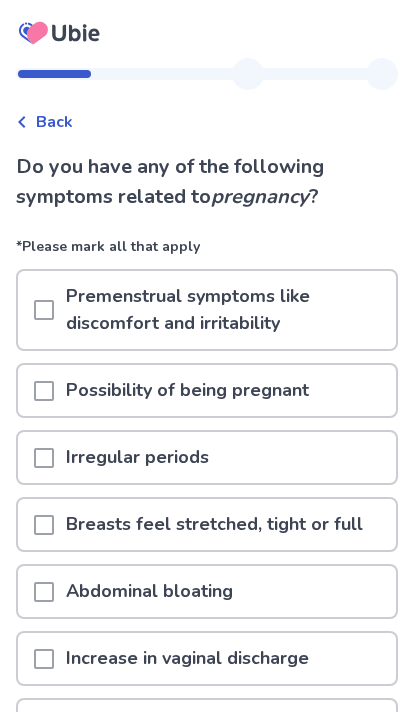 click on "Premenstrual symptoms like discomfort and irritability" at bounding box center [225, 310] 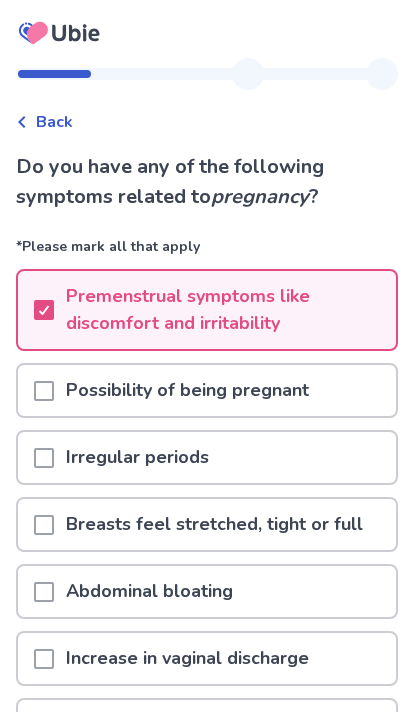 click on "Possibility of being pregnant" at bounding box center [207, 390] 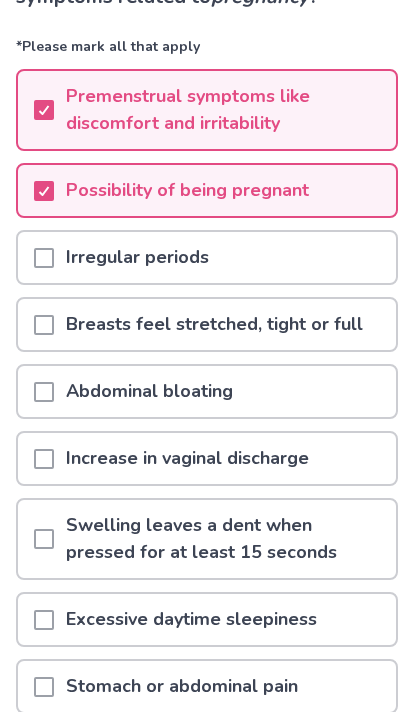 scroll, scrollTop: 200, scrollLeft: 0, axis: vertical 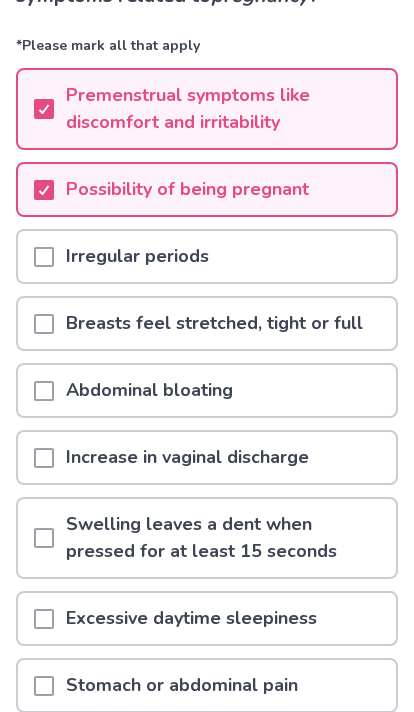 click on "Increase in vaginal discharge" at bounding box center [207, 458] 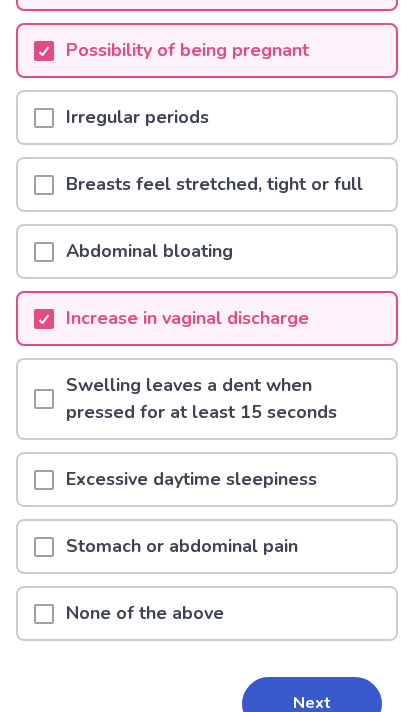 scroll, scrollTop: 341, scrollLeft: 0, axis: vertical 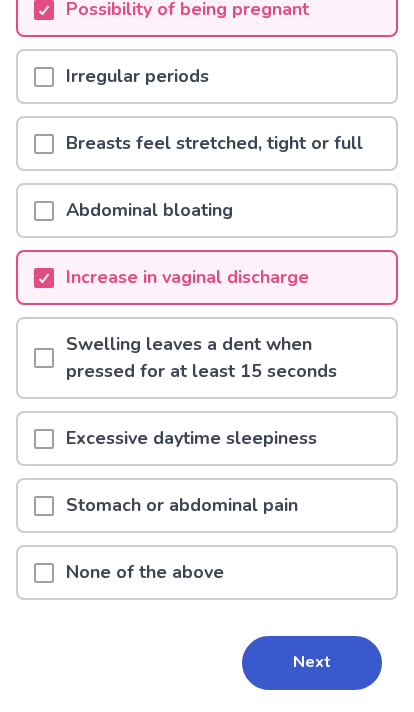 click on "Excessive daytime sleepiness" at bounding box center [207, 439] 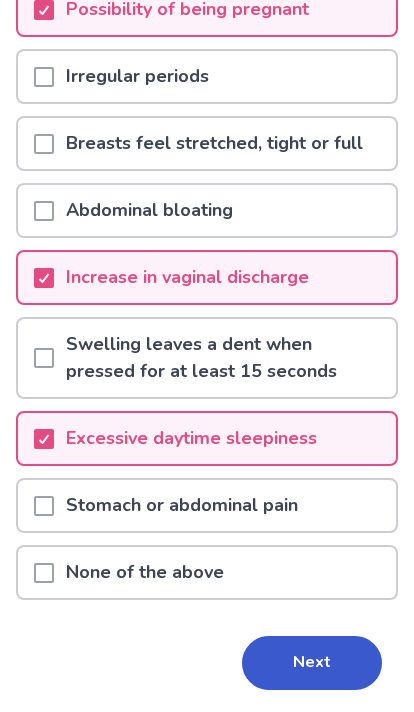click on "Next" at bounding box center [312, 663] 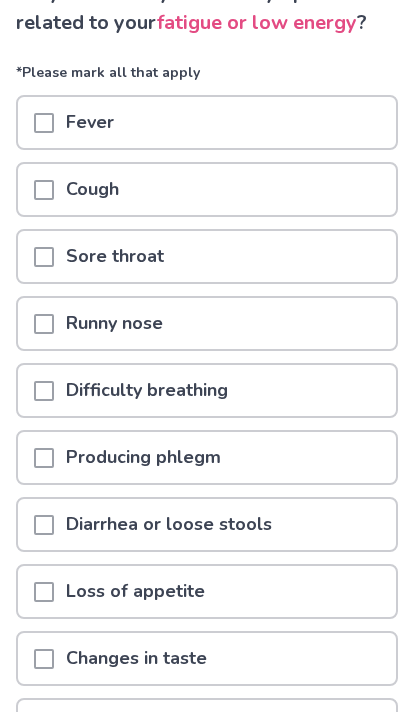 click on "Diarrhea or loose stools" at bounding box center (207, 525) 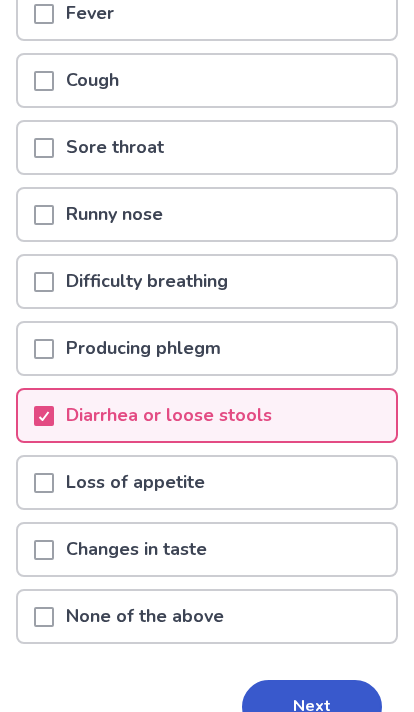 scroll, scrollTop: 284, scrollLeft: 0, axis: vertical 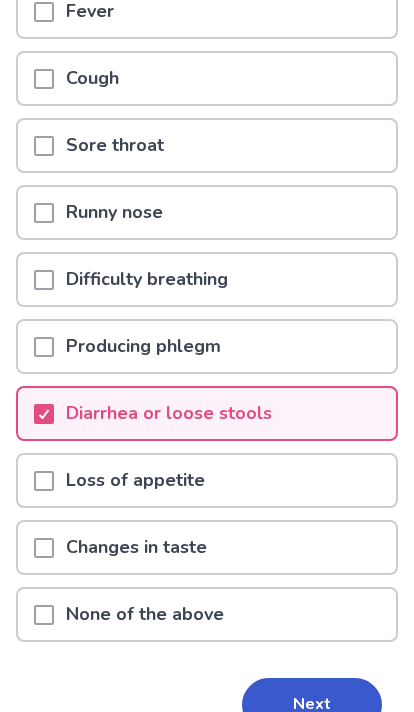 click on "Next" at bounding box center (312, 706) 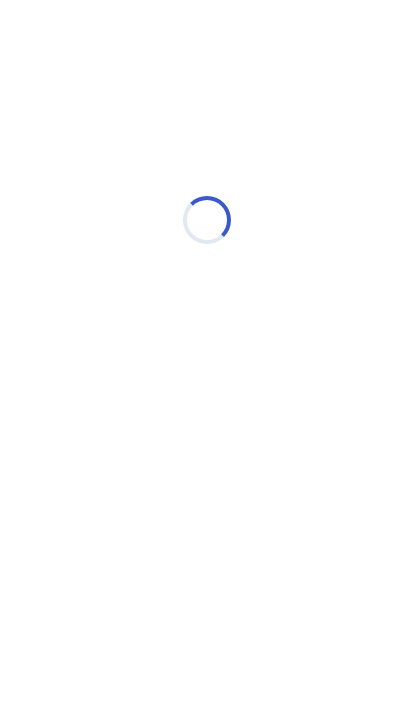 select on "*" 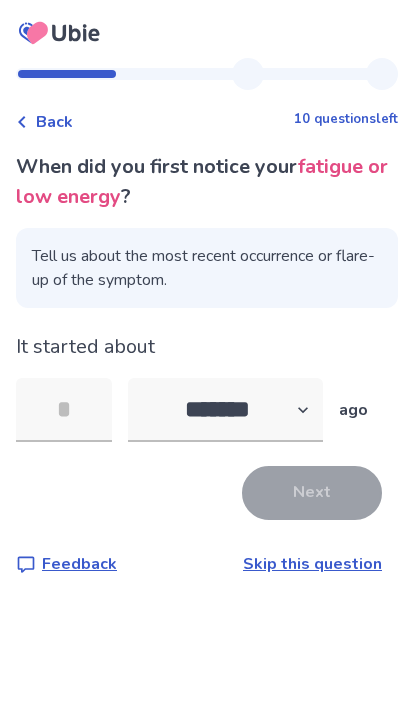 click at bounding box center [64, 410] 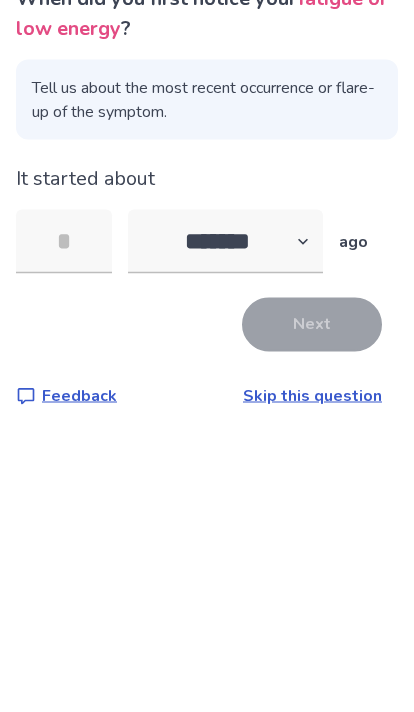 type on "*" 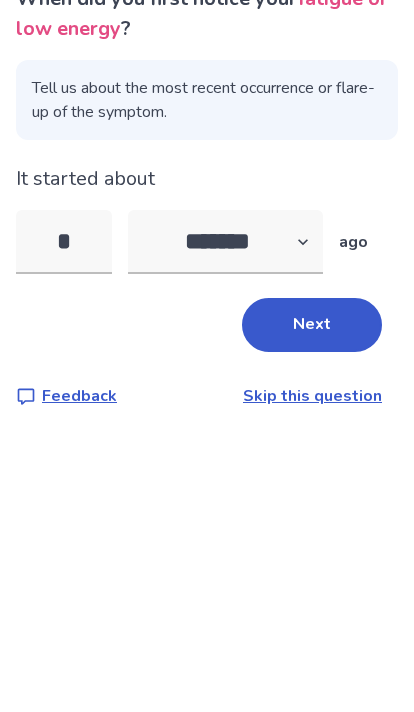 click on "Next" at bounding box center (312, 493) 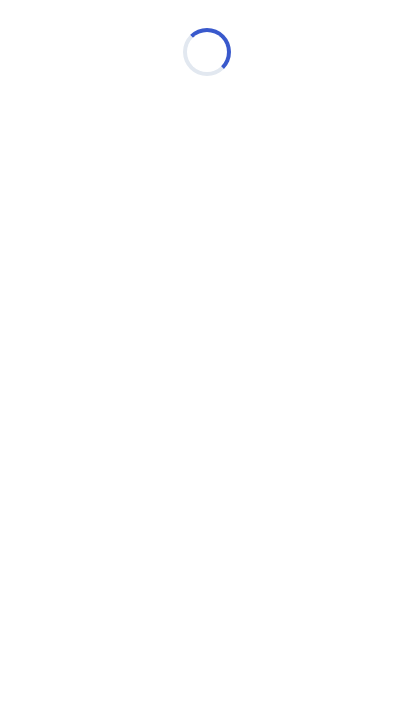 select on "*" 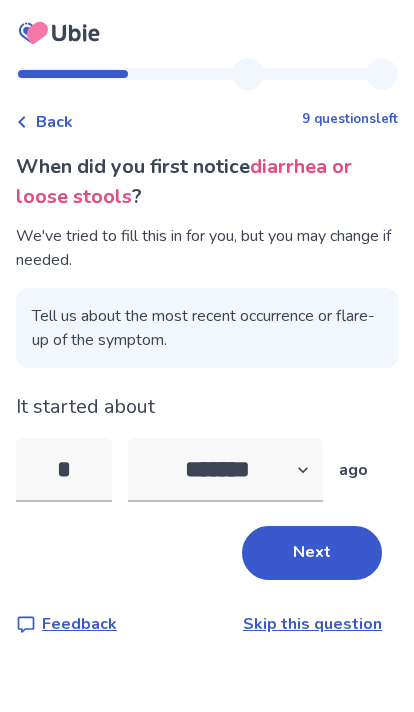 click on "*" at bounding box center (64, 470) 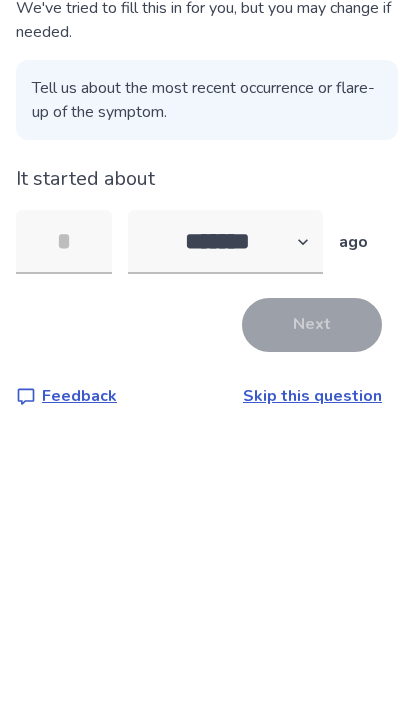 type 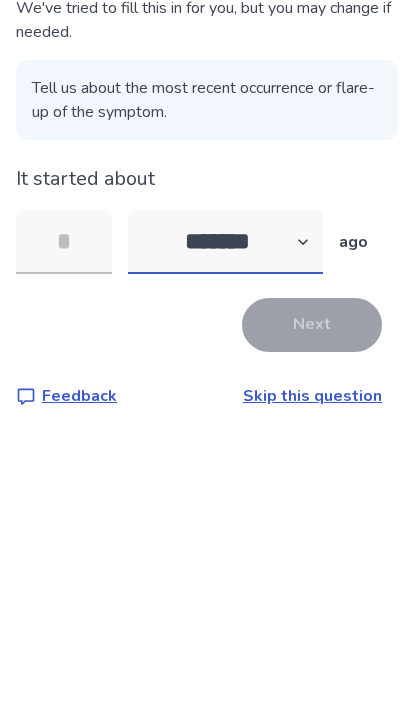 click on "******* ****** ******* ******** *******" at bounding box center [225, 470] 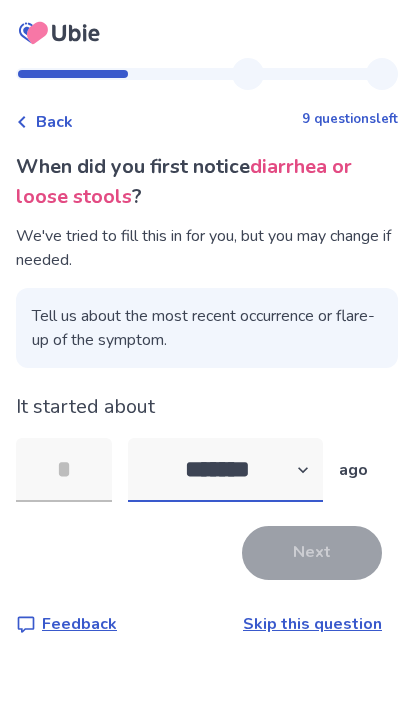 select on "*" 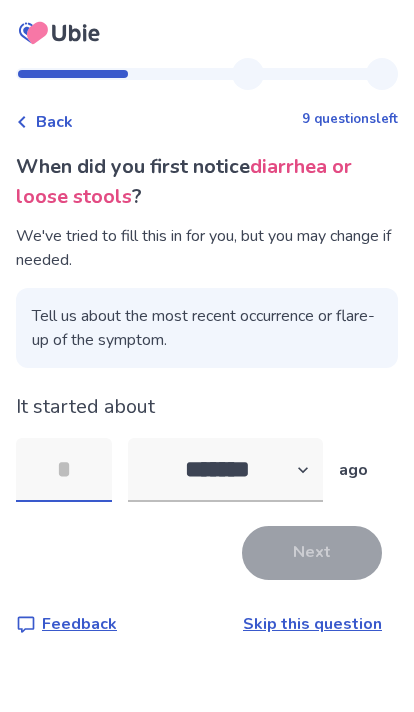 click at bounding box center (64, 470) 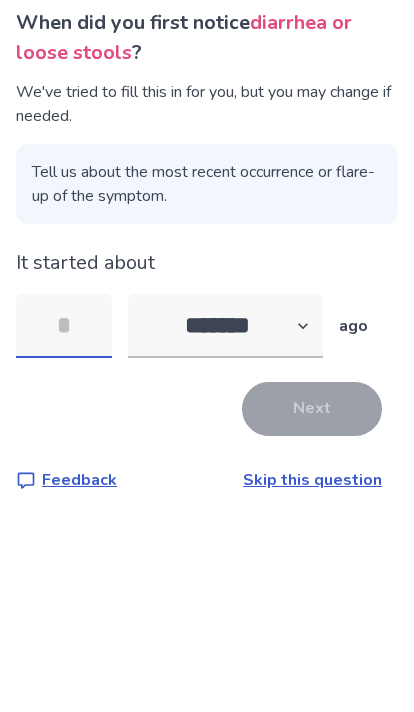 scroll, scrollTop: 84, scrollLeft: 0, axis: vertical 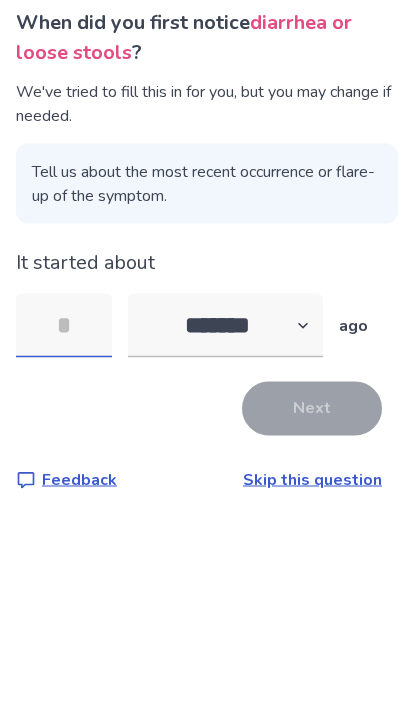 type on "*" 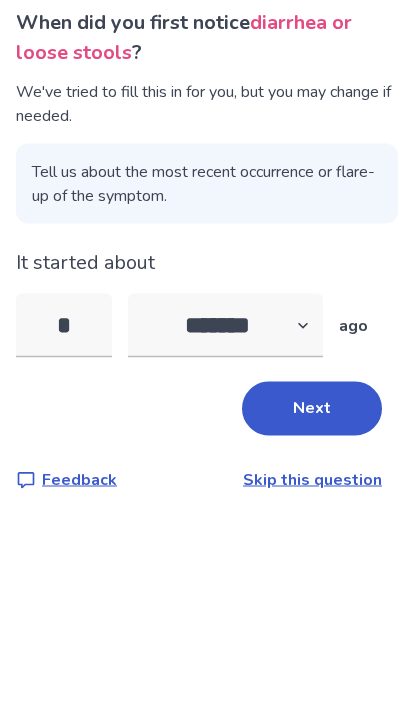click on "Next" at bounding box center (312, 553) 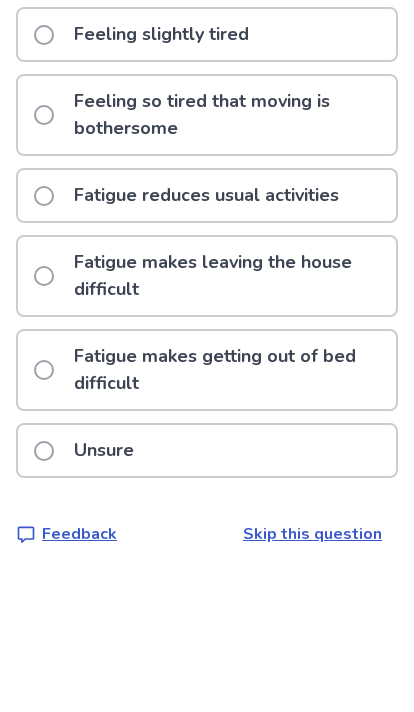 scroll, scrollTop: 0, scrollLeft: 0, axis: both 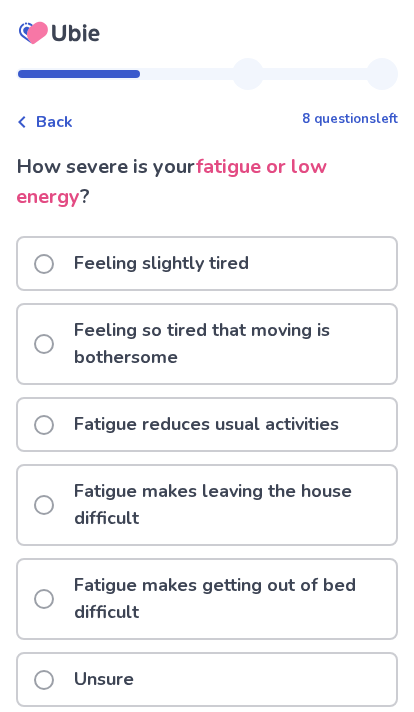 click on "Feeling slightly tired" at bounding box center [207, 263] 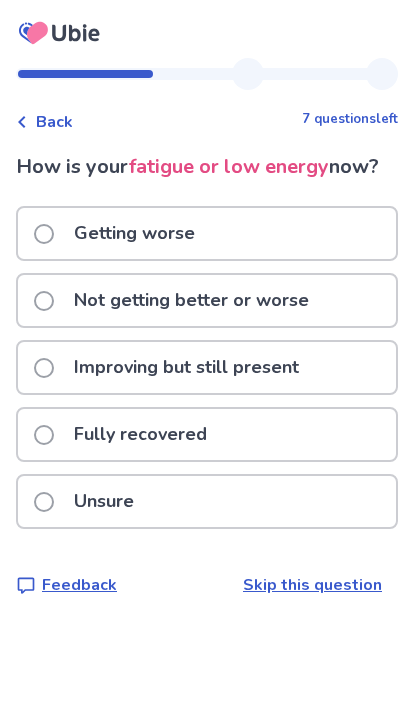 click on "Getting worse" at bounding box center (207, 233) 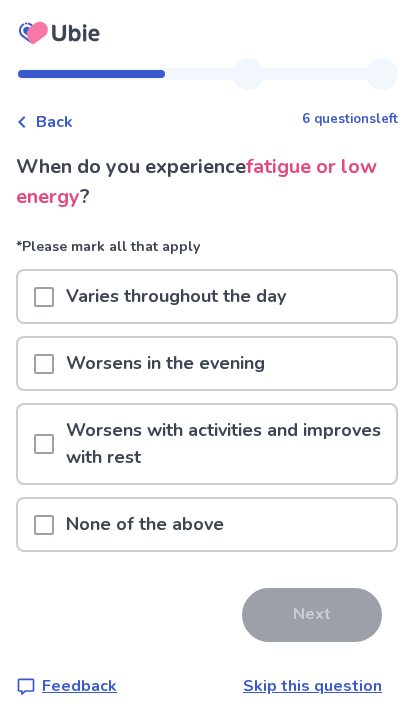 click on "Varies throughout the day" at bounding box center (207, 296) 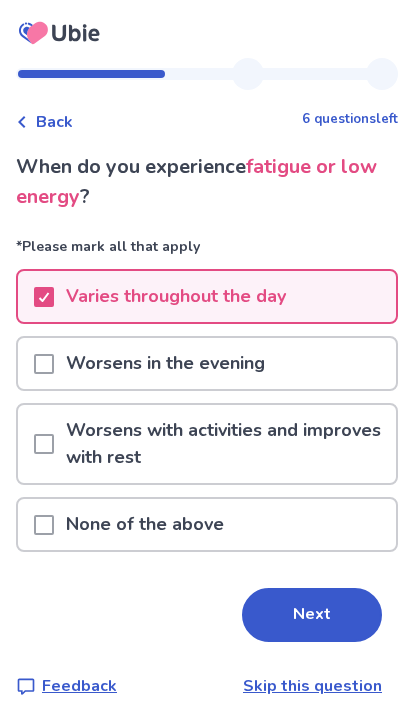 click on "Next" at bounding box center [312, 615] 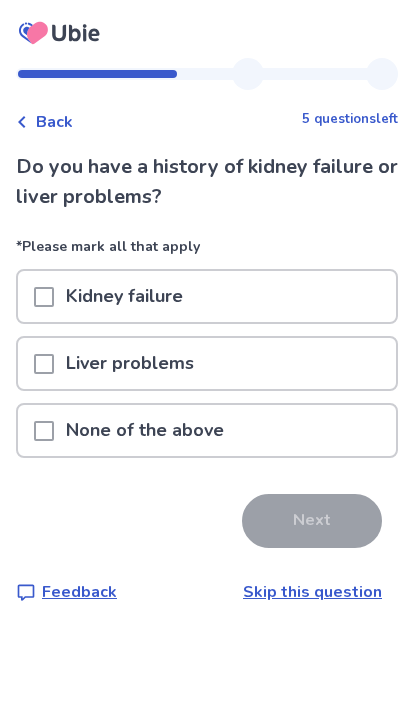 click on "None of the above" at bounding box center (207, 430) 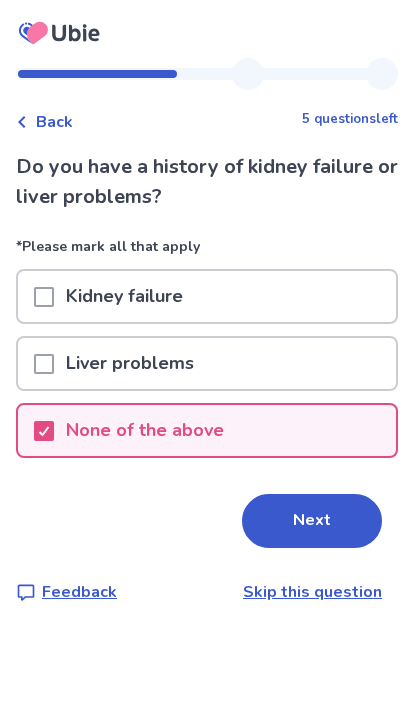 click on "Next" at bounding box center [312, 521] 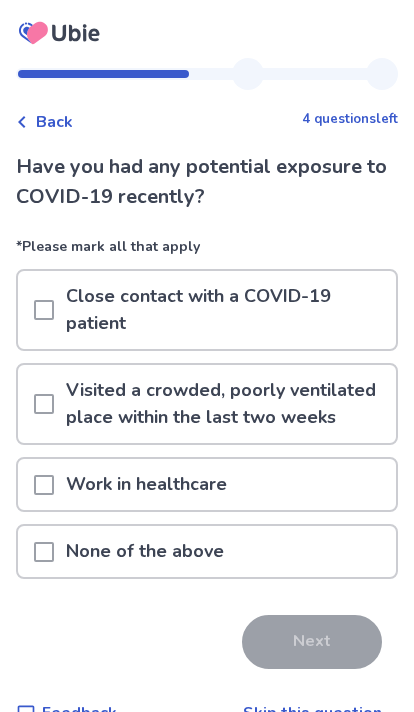 click on "None of the above" at bounding box center [207, 551] 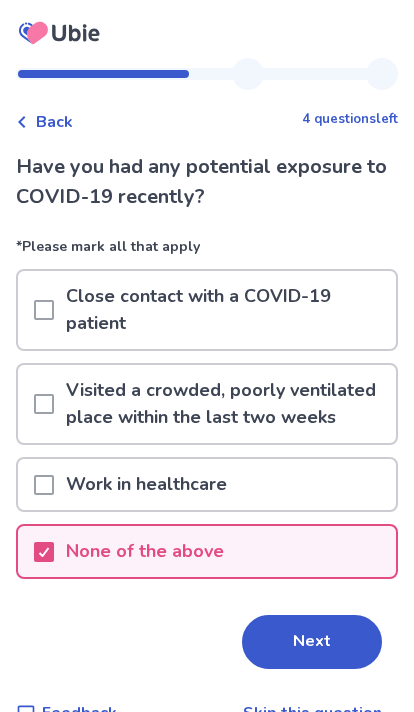 click on "Next" at bounding box center [312, 642] 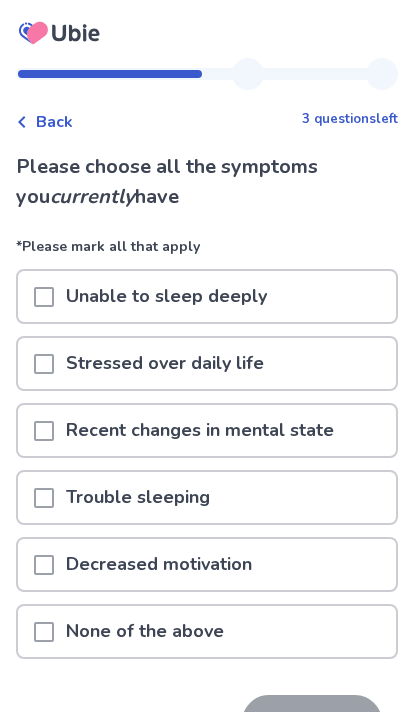 click on "Decreased motivation" at bounding box center (207, 564) 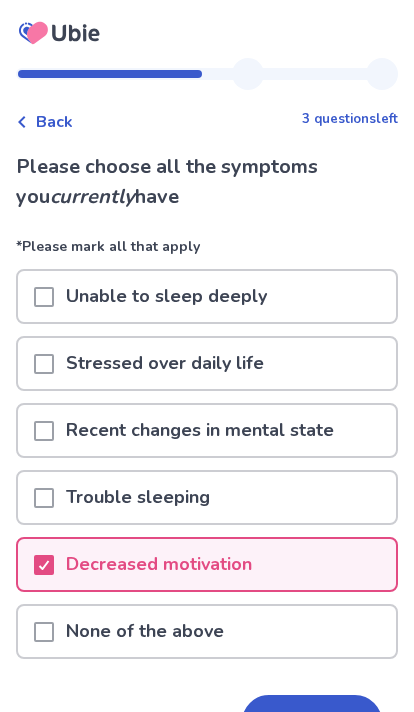 click on "Stressed over daily life" at bounding box center (207, 363) 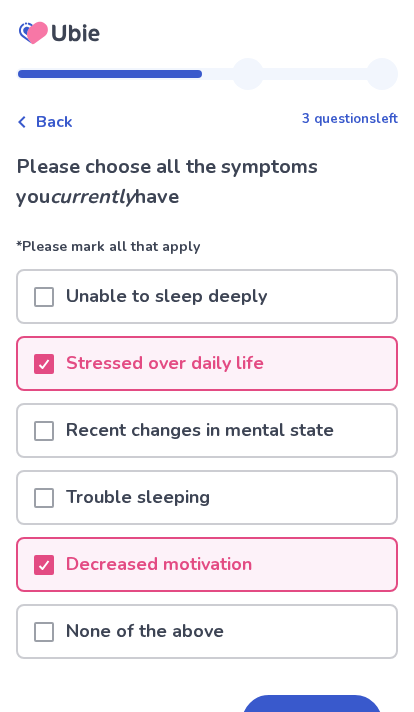 click on "Recent changes in mental state" at bounding box center [207, 430] 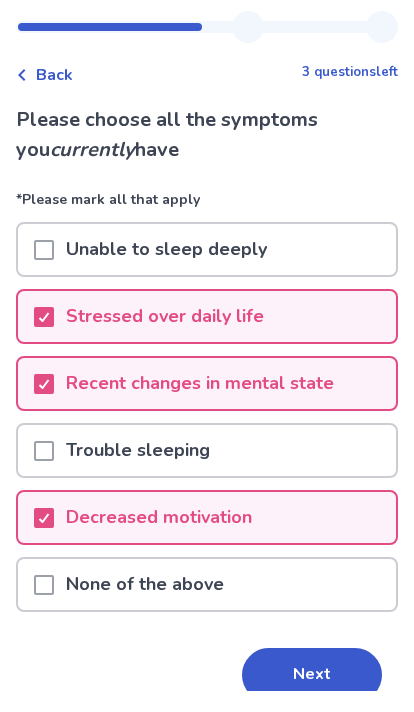 scroll, scrollTop: 41, scrollLeft: 0, axis: vertical 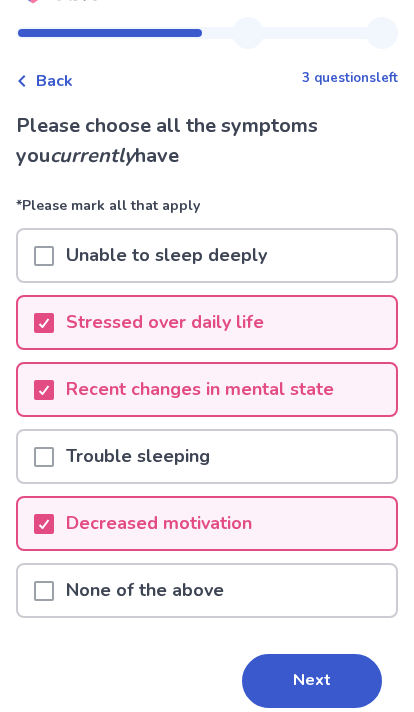 click on "Next" at bounding box center [312, 681] 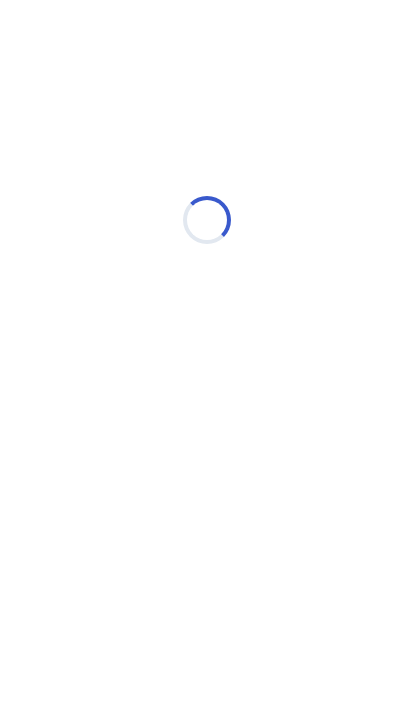 scroll, scrollTop: 0, scrollLeft: 0, axis: both 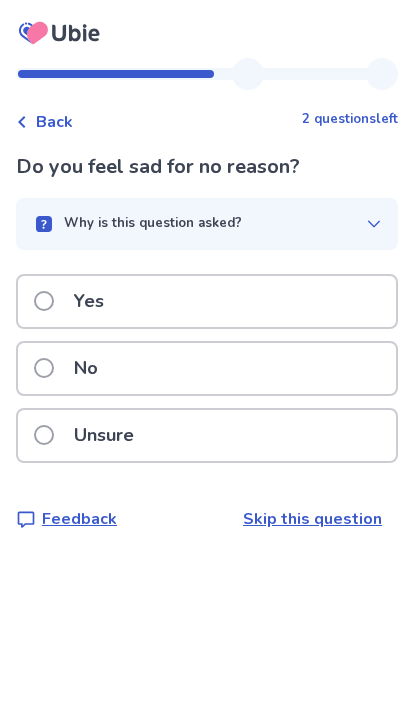 click on "Unsure" at bounding box center (207, 435) 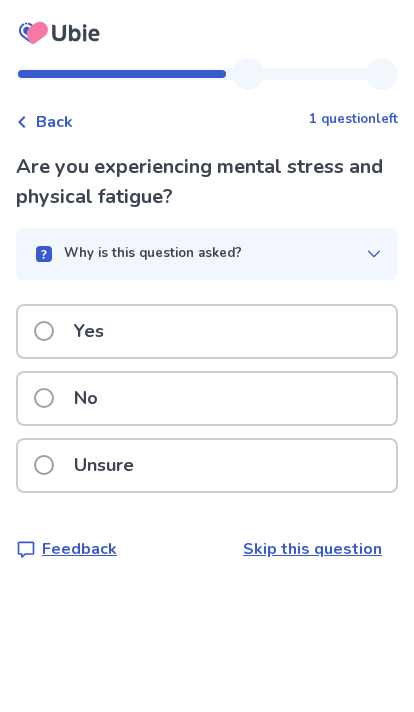 click on "Yes" at bounding box center [207, 331] 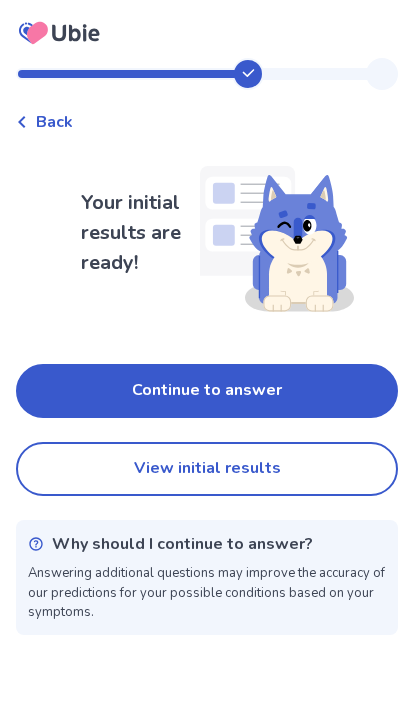 click on "Continue to answer" at bounding box center [207, 391] 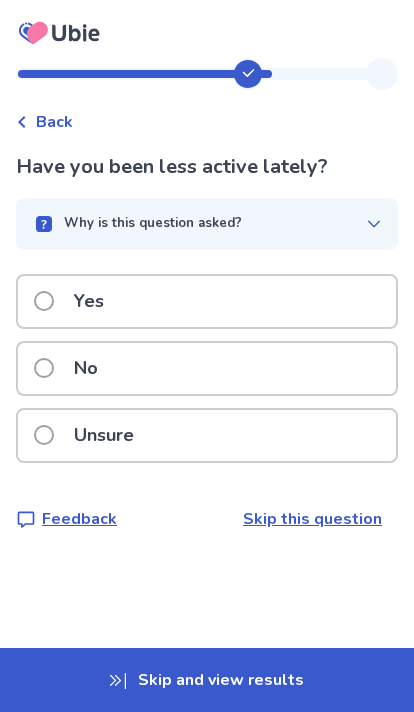 click on "Yes" at bounding box center (207, 301) 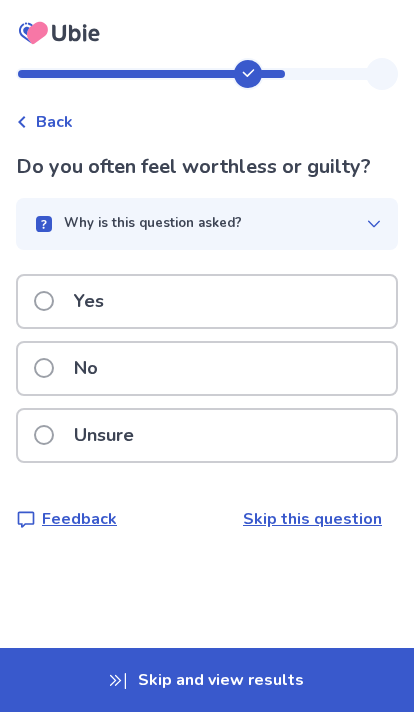 click on "Yes" at bounding box center (207, 301) 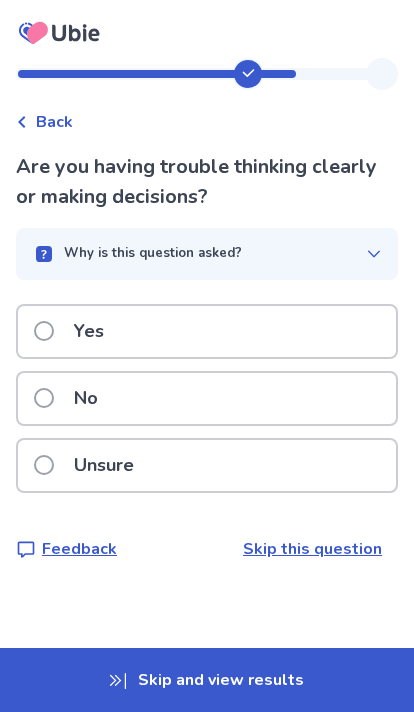 click on "Yes" at bounding box center [207, 331] 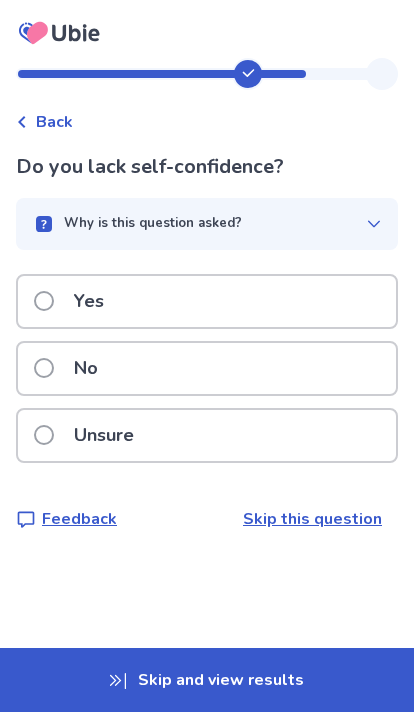 click on "Yes" at bounding box center [207, 301] 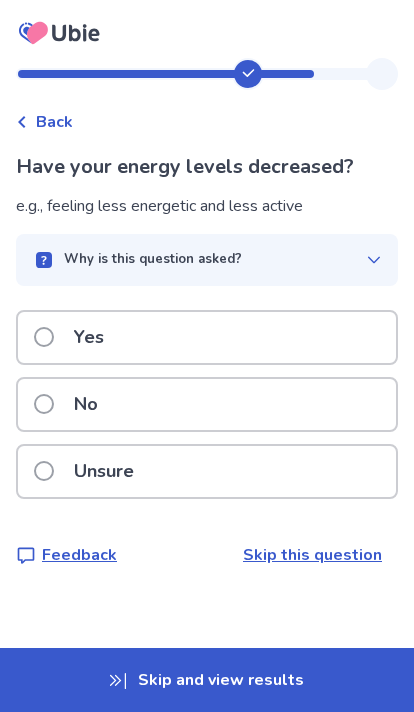 click on "Yes" at bounding box center [207, 337] 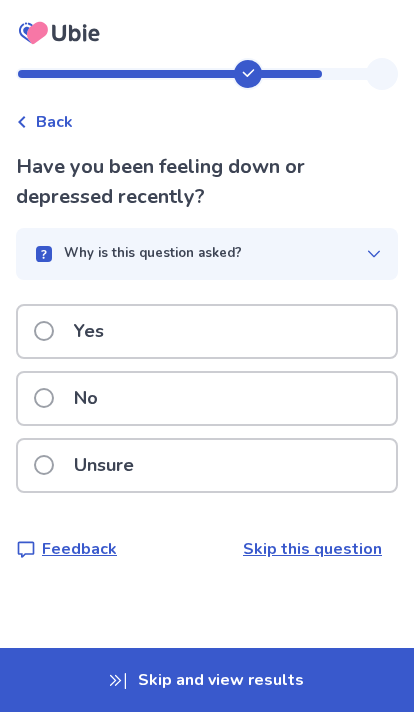 click on "Yes" at bounding box center (207, 331) 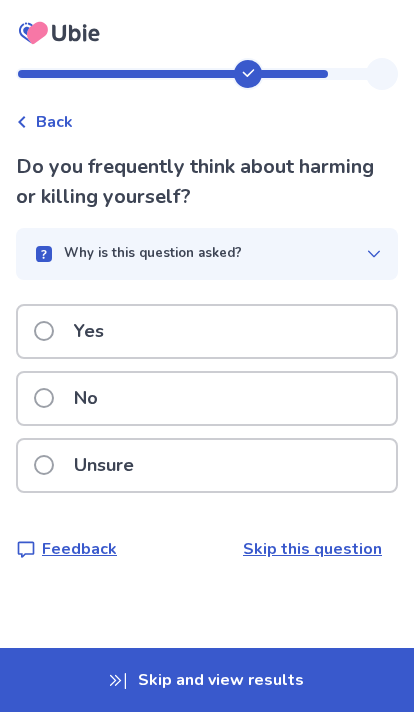 click on "No" at bounding box center (207, 398) 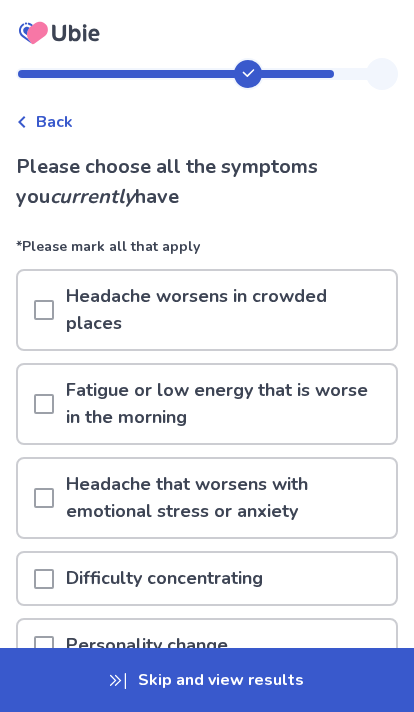 click on "Fatigue or low energy that is worse in the morning" at bounding box center (225, 404) 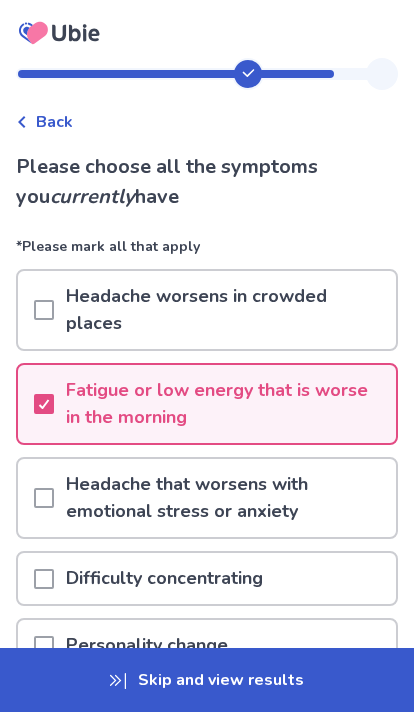 click on "Fatigue or low energy that is worse in the morning" at bounding box center [225, 404] 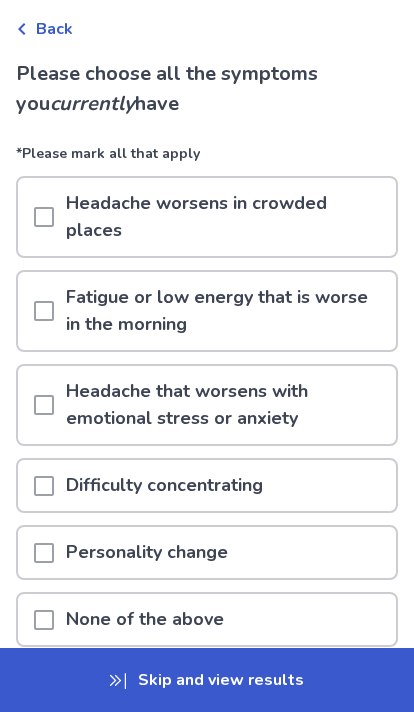 scroll, scrollTop: 92, scrollLeft: 0, axis: vertical 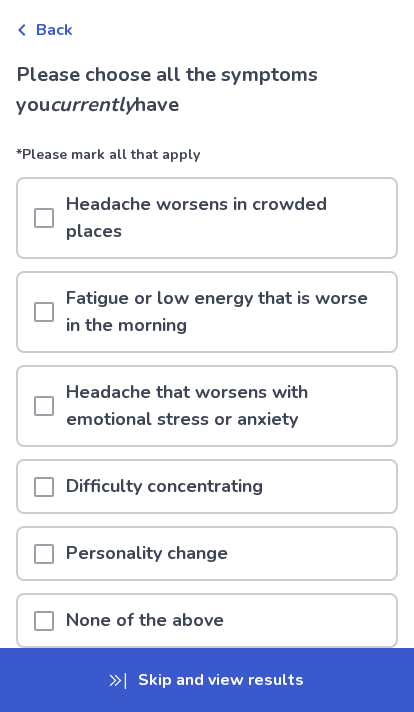 click on "Personality change" at bounding box center [207, 553] 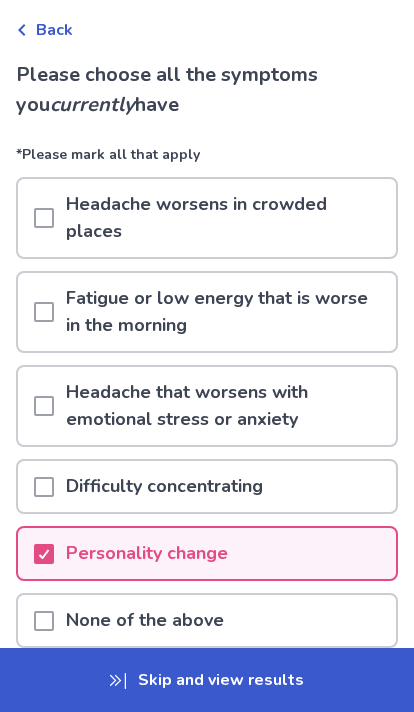 click on "Difficulty concentrating" at bounding box center (207, 486) 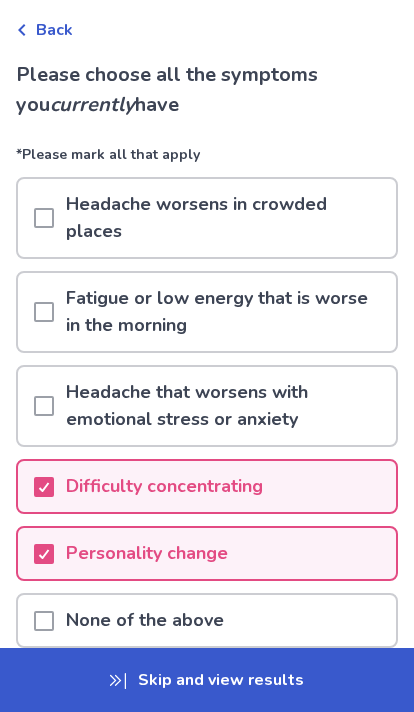 click on "Next" at bounding box center [312, 711] 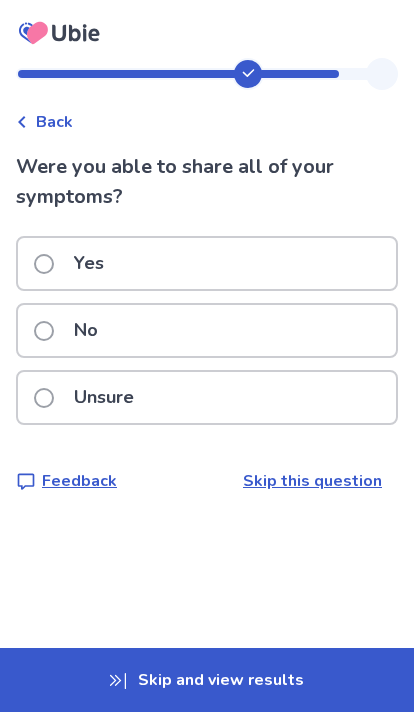 click on "Yes" at bounding box center [207, 263] 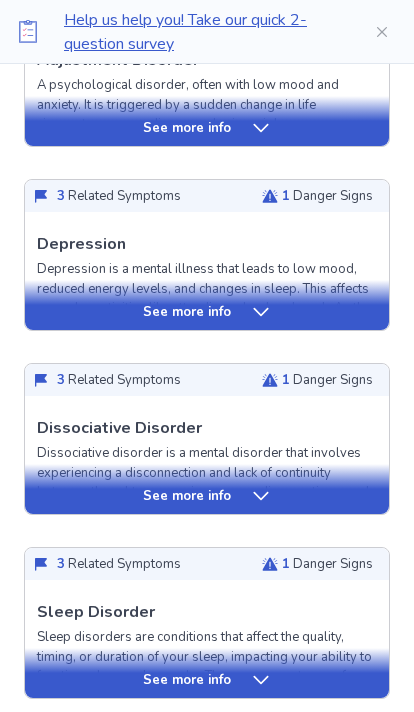 scroll, scrollTop: 677, scrollLeft: 0, axis: vertical 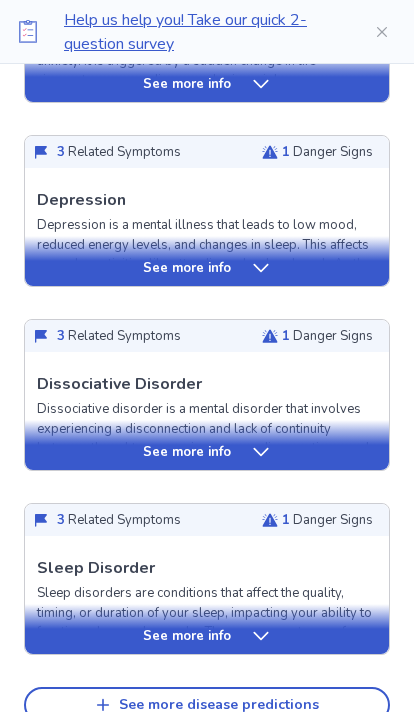 click on "See more info" at bounding box center (207, 452) 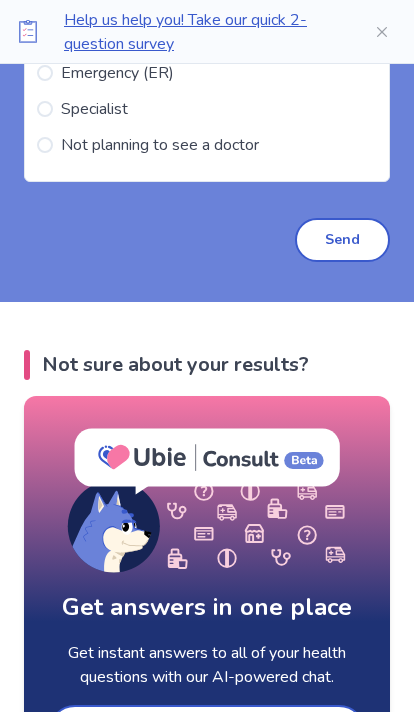 scroll, scrollTop: 4176, scrollLeft: 0, axis: vertical 